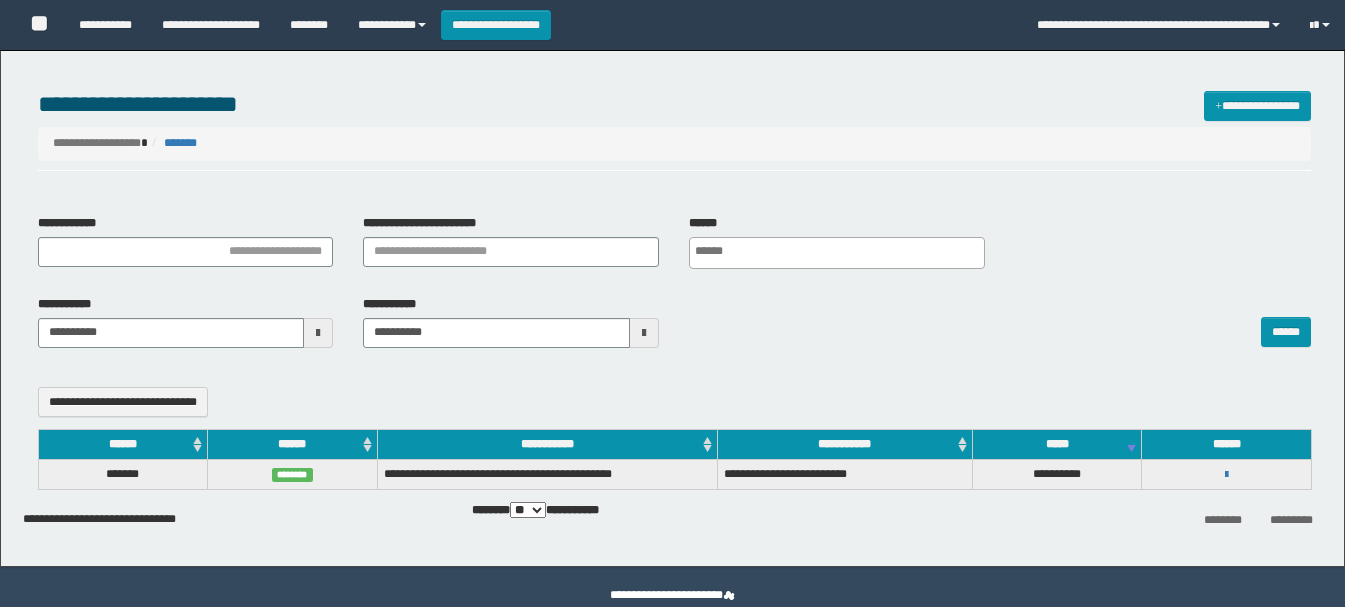 select 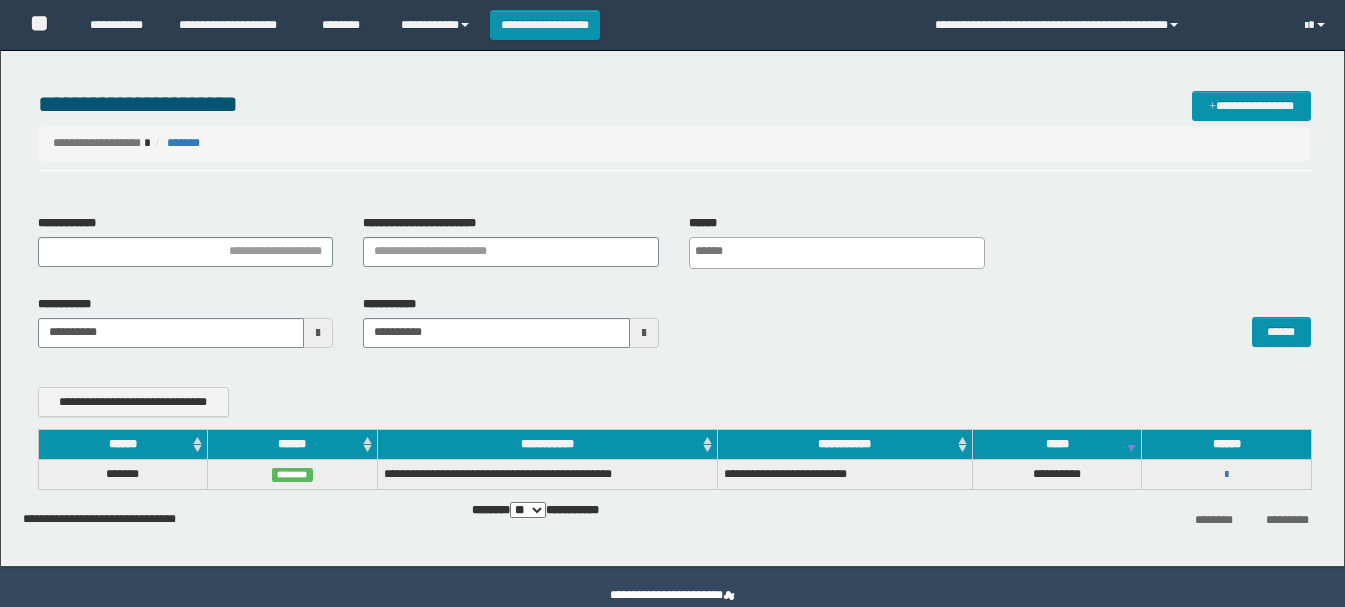 scroll, scrollTop: 0, scrollLeft: 0, axis: both 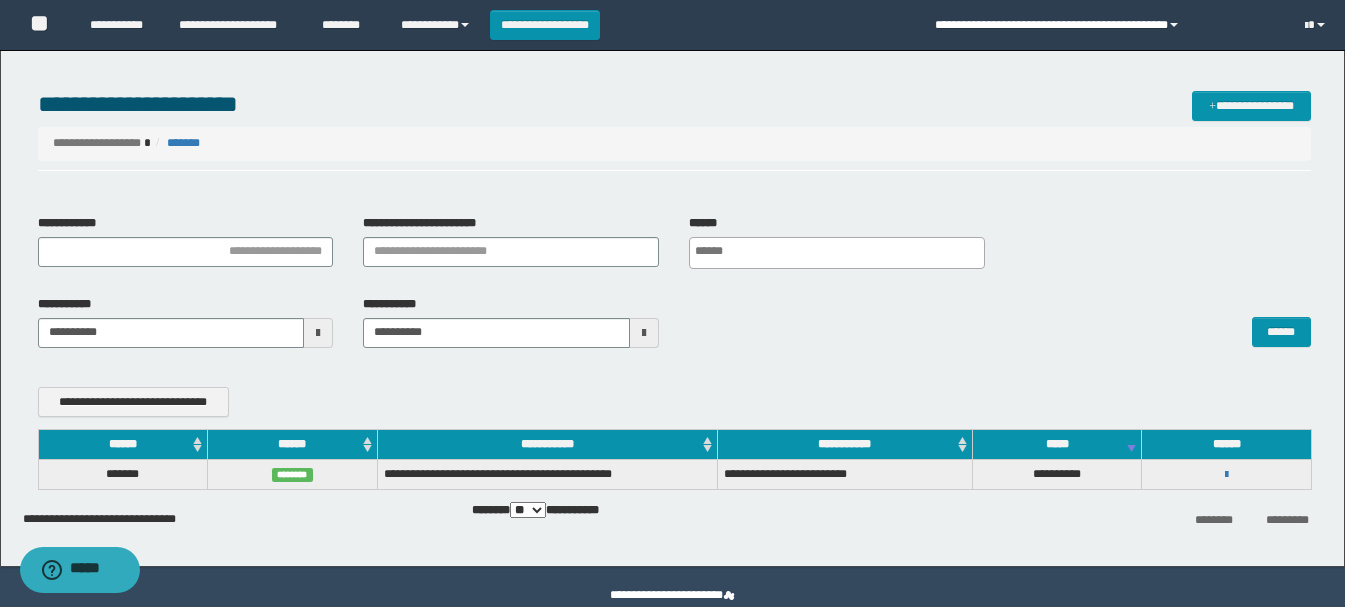 click on "**********" at bounding box center (1104, 25) 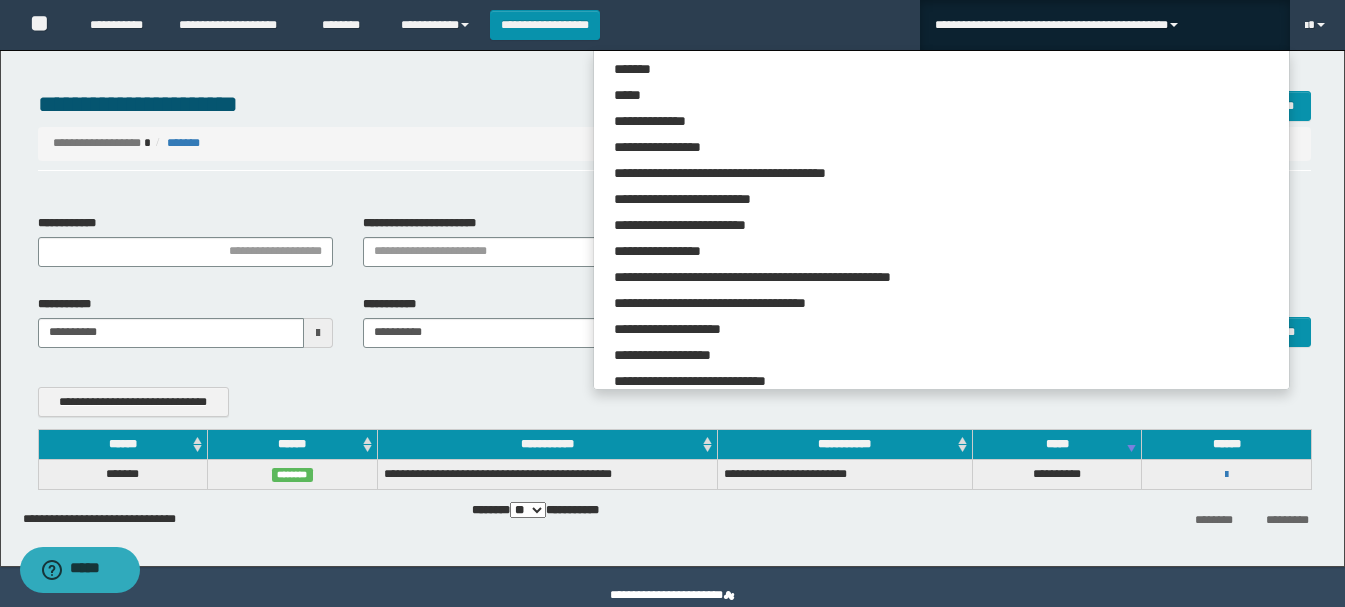 click on "**********" at bounding box center [1104, 25] 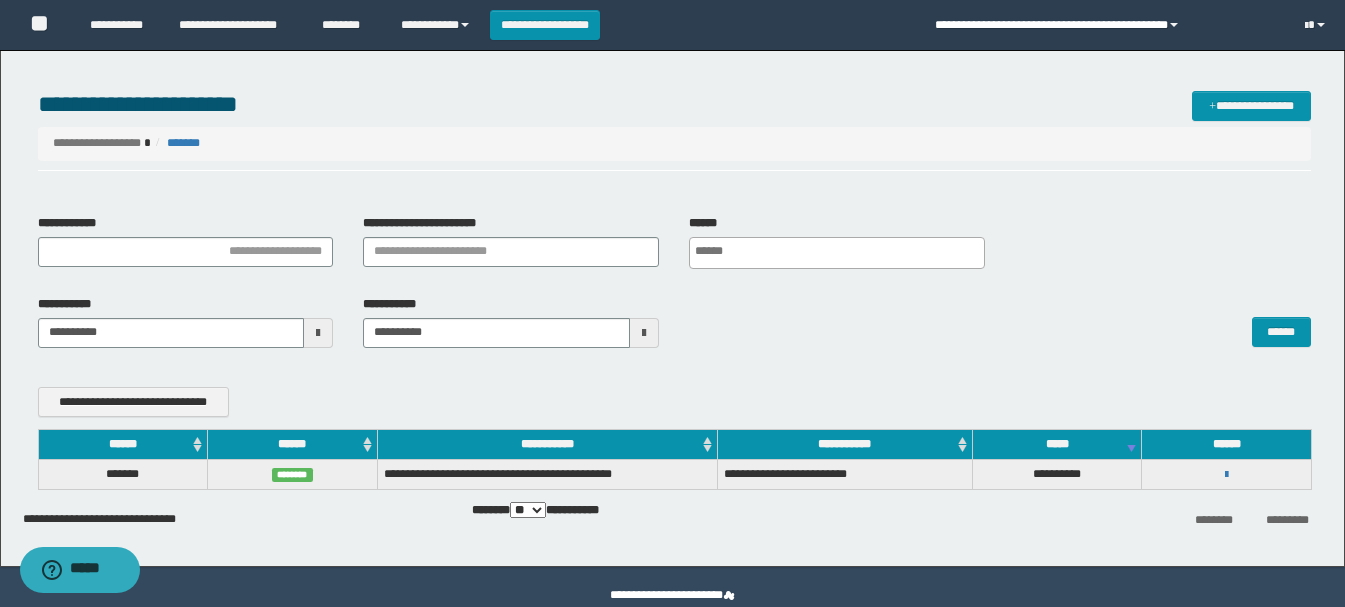 click on "**********" at bounding box center (1104, 25) 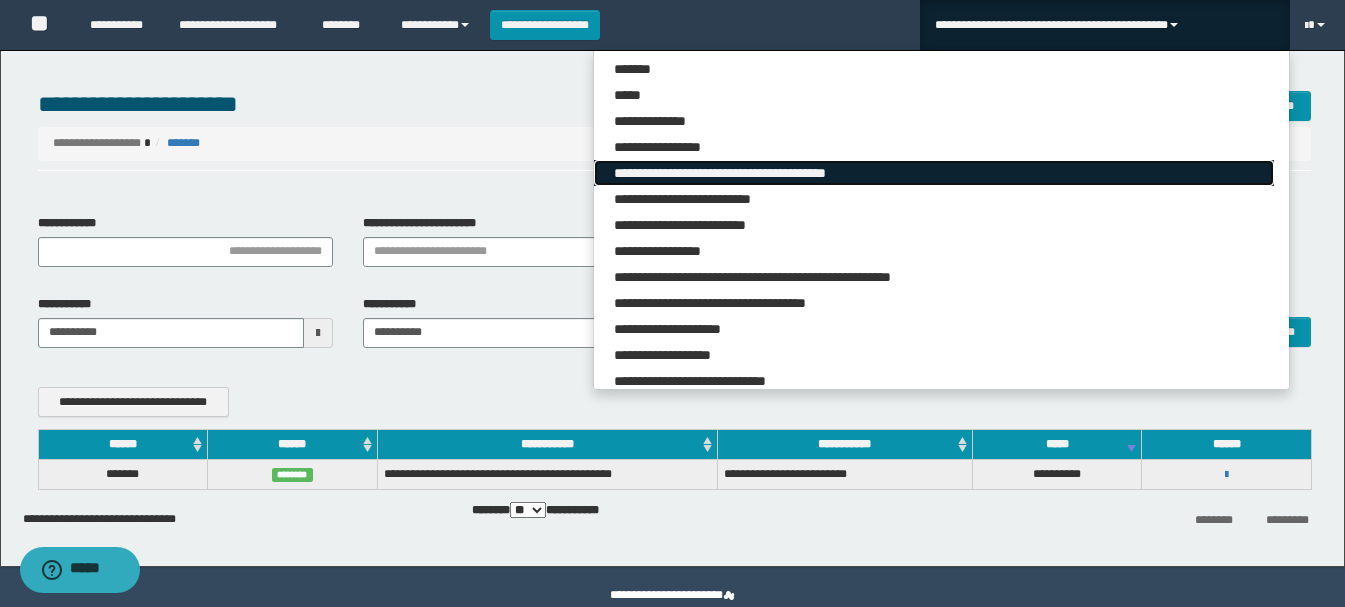 click on "**********" at bounding box center [933, 173] 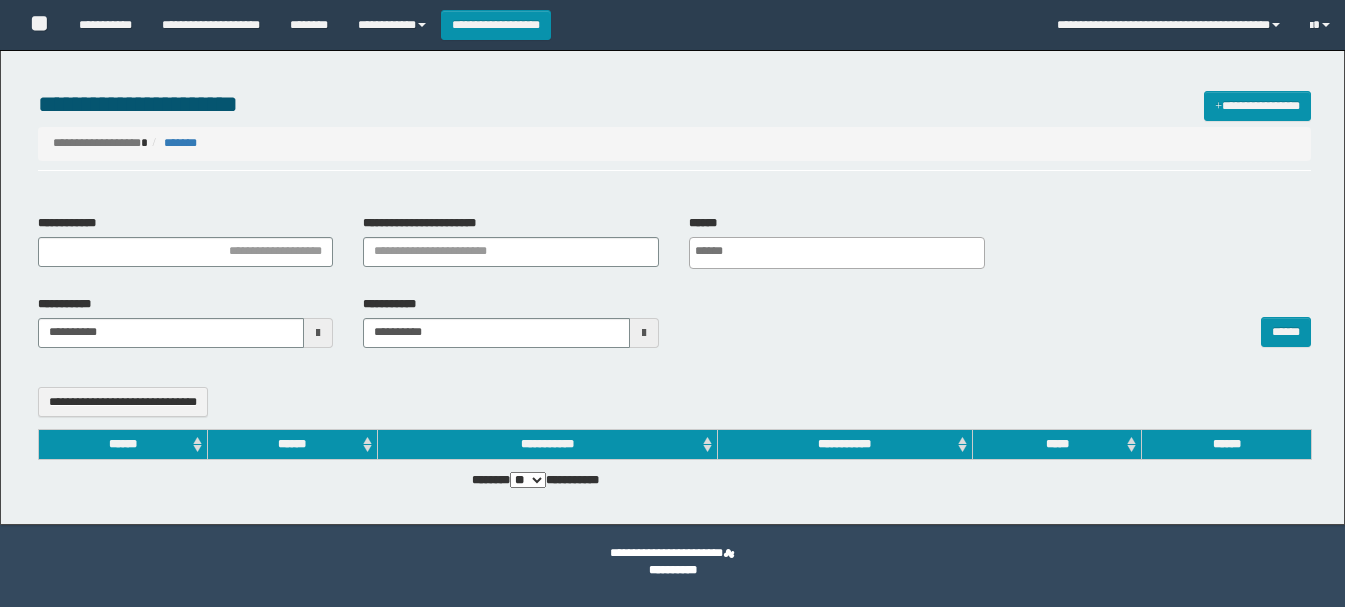 select 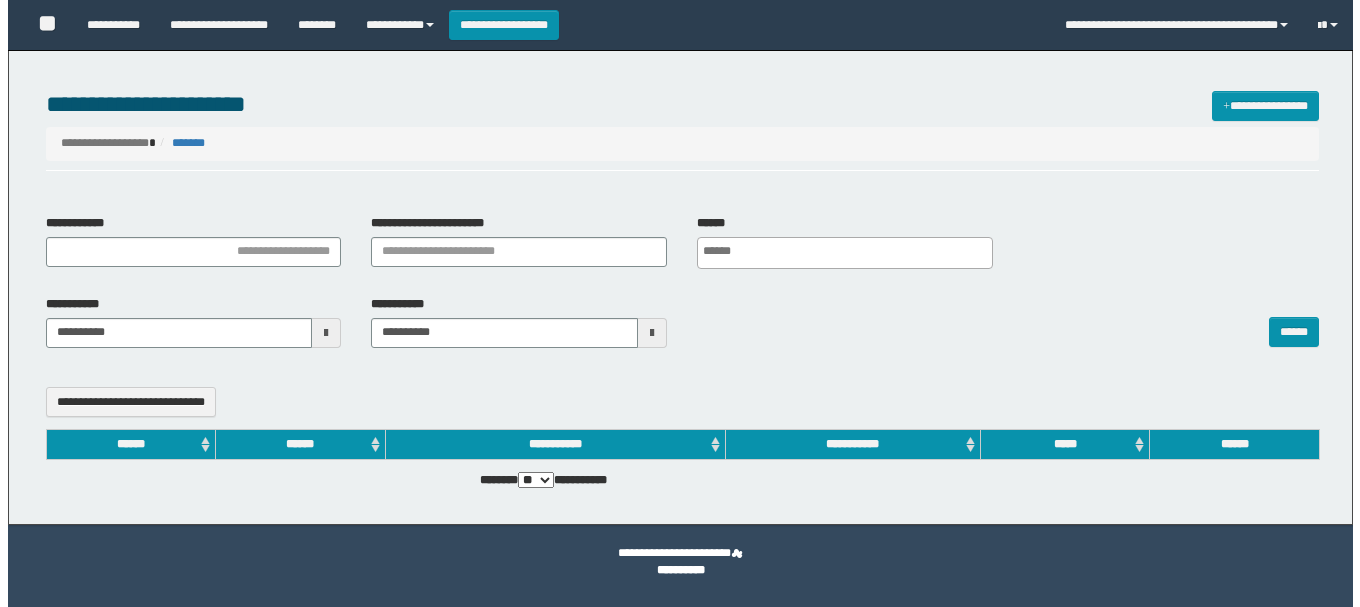 scroll, scrollTop: 0, scrollLeft: 0, axis: both 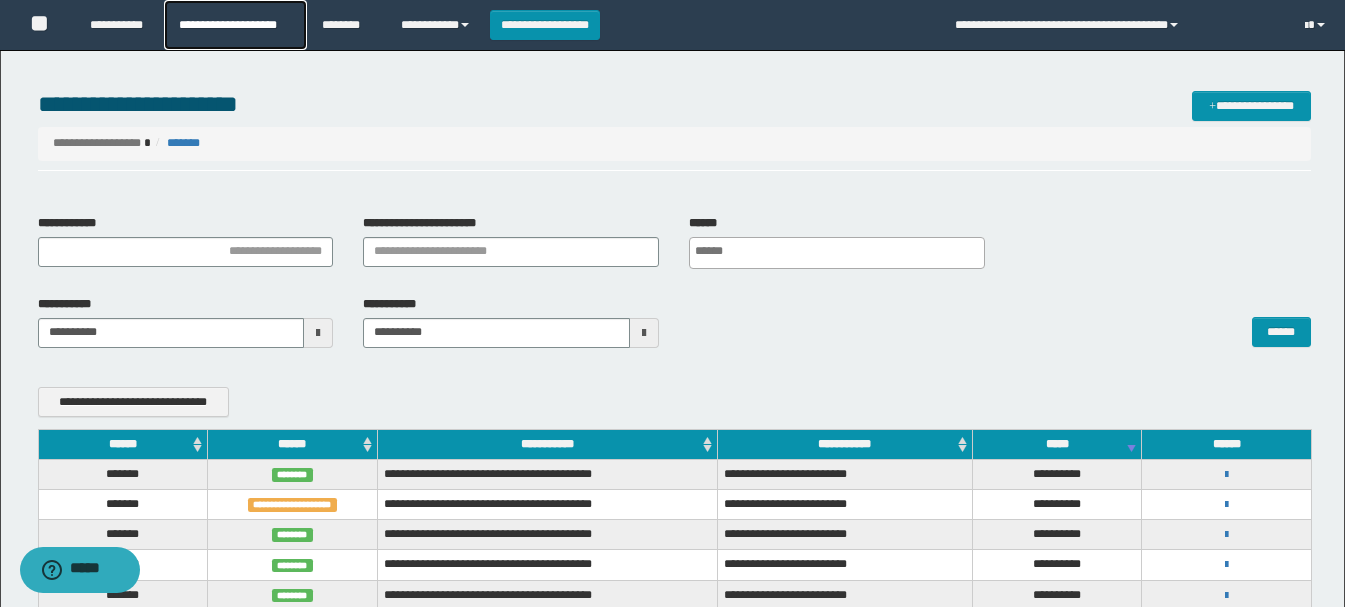 click on "**********" at bounding box center [235, 25] 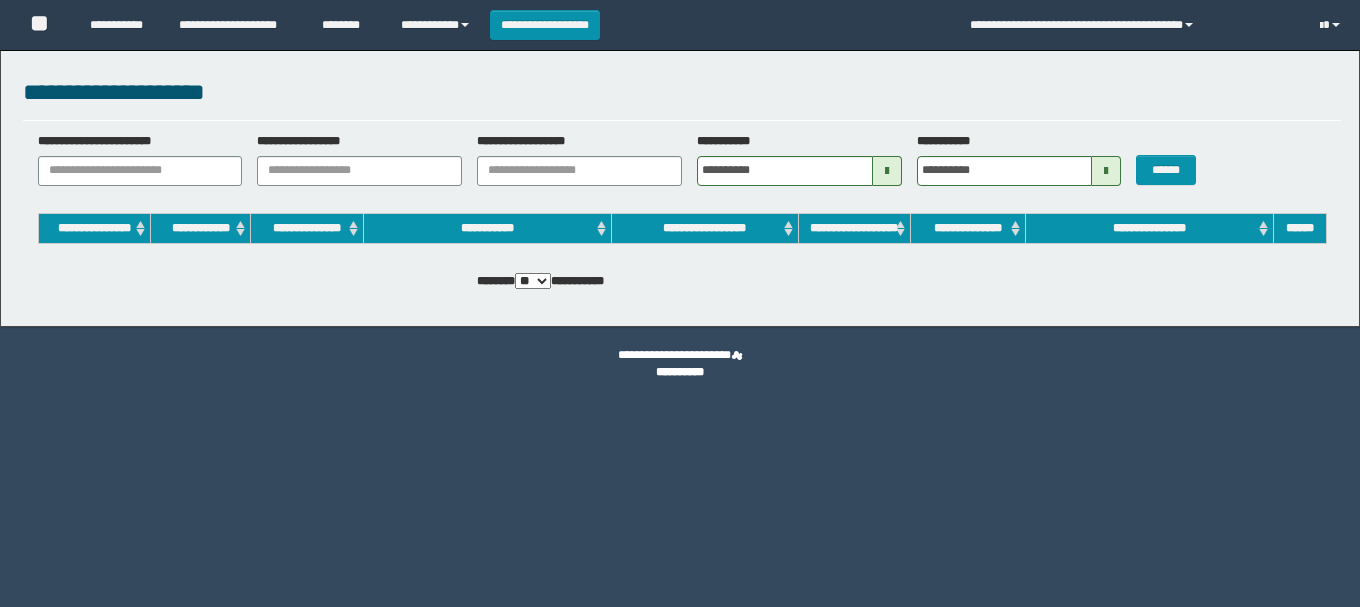scroll, scrollTop: 0, scrollLeft: 0, axis: both 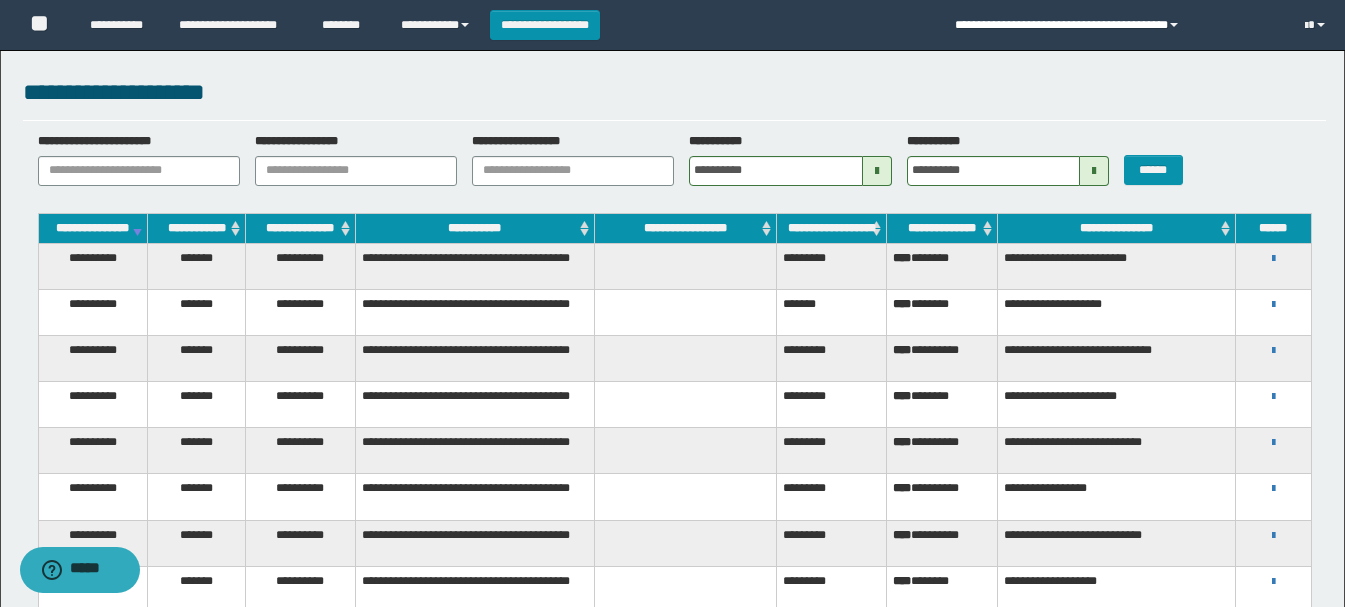 click on "**********" at bounding box center [1115, 25] 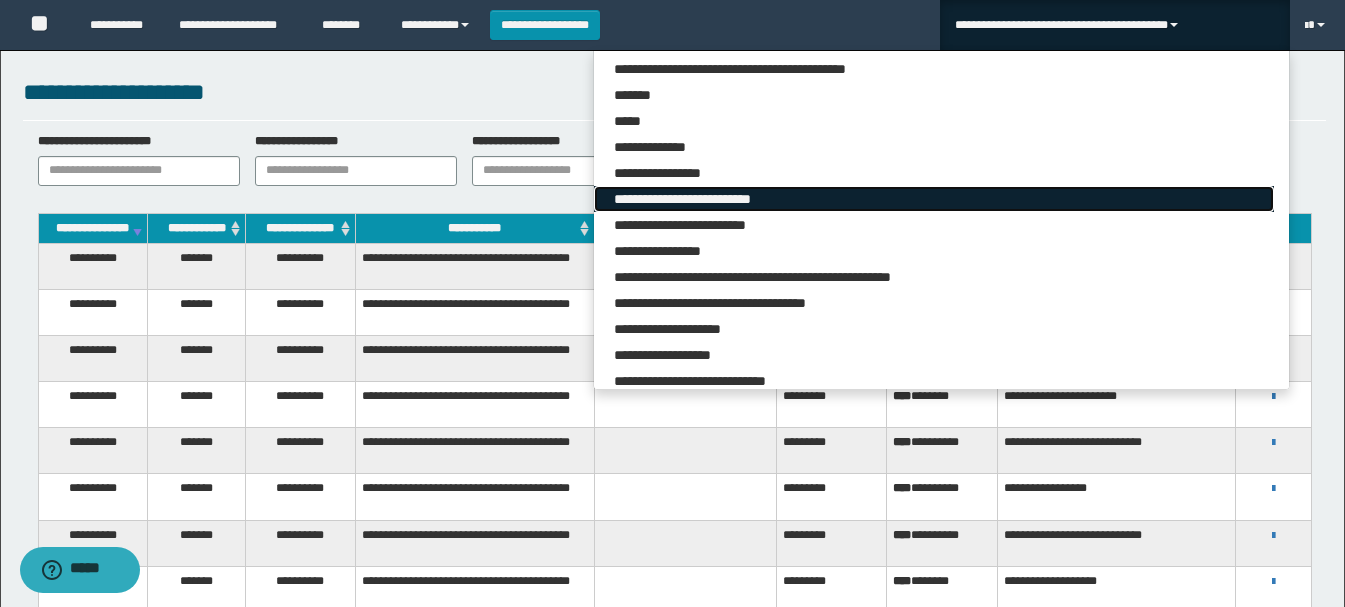click on "**********" at bounding box center (933, 199) 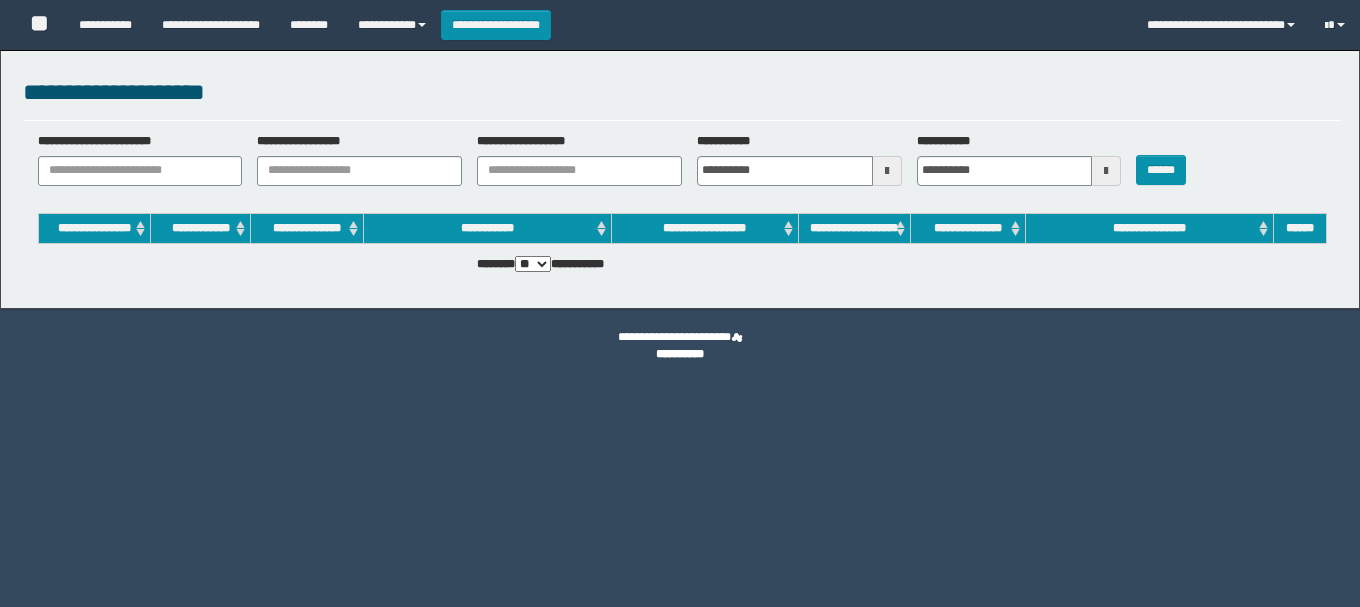 scroll, scrollTop: 0, scrollLeft: 0, axis: both 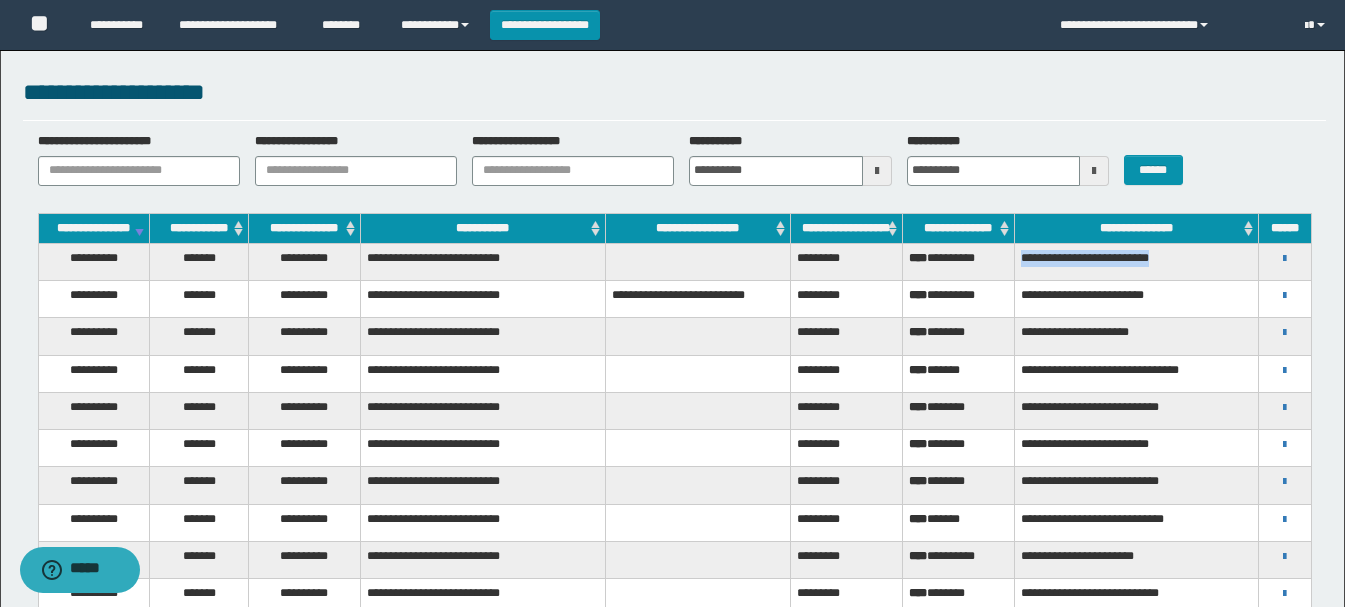 drag, startPoint x: 1022, startPoint y: 275, endPoint x: 1173, endPoint y: 277, distance: 151.01324 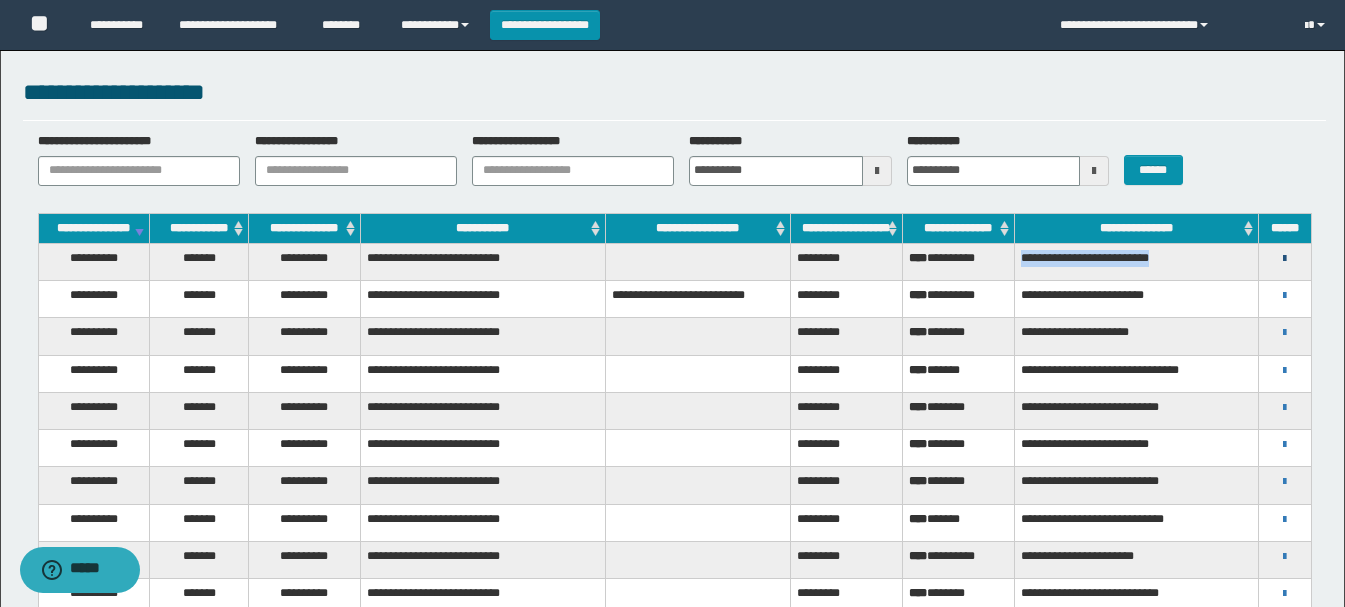click at bounding box center [1284, 259] 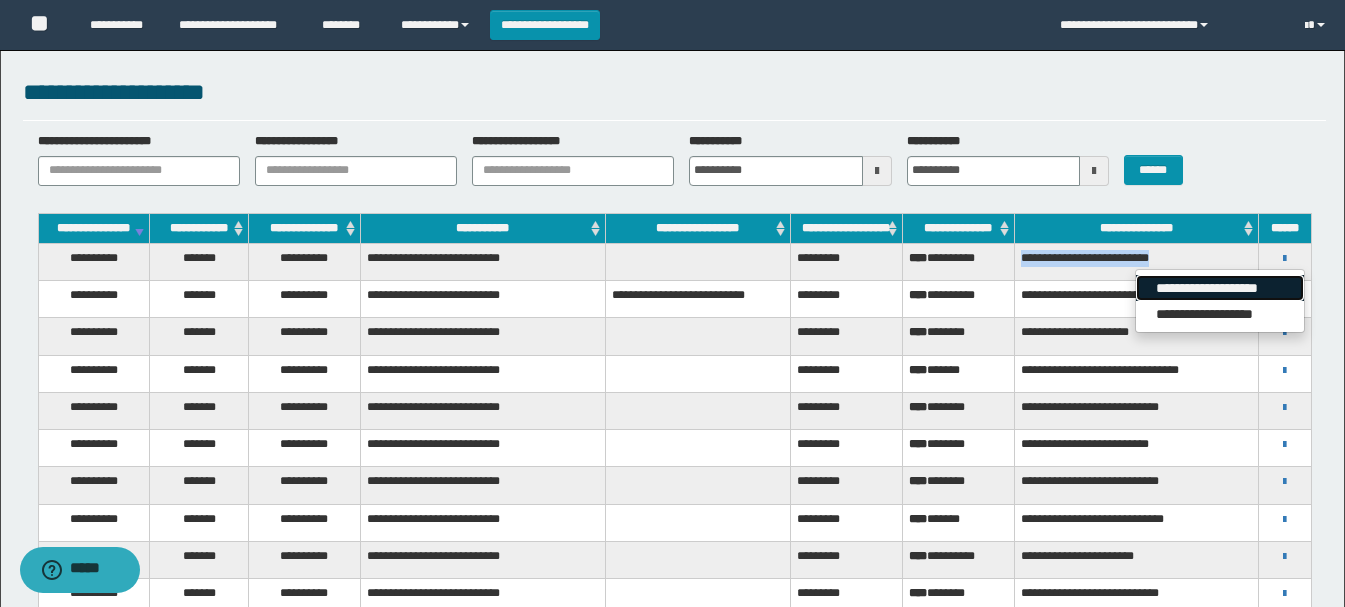 click on "**********" at bounding box center [1220, 288] 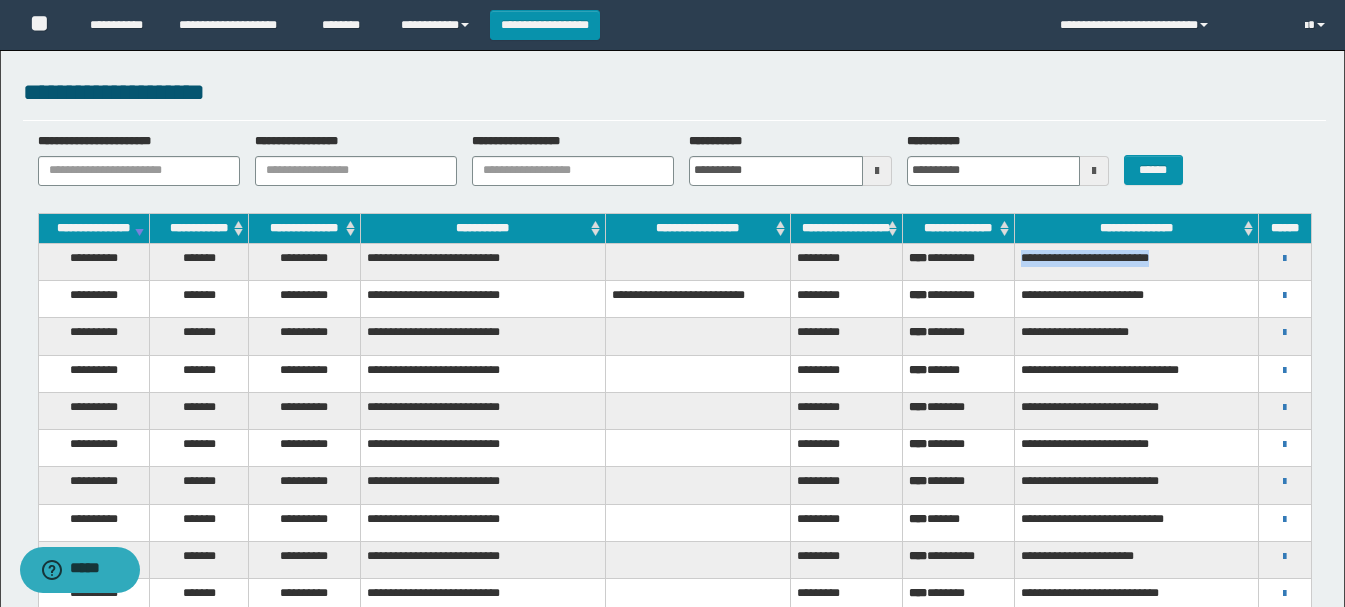 click at bounding box center [698, 261] 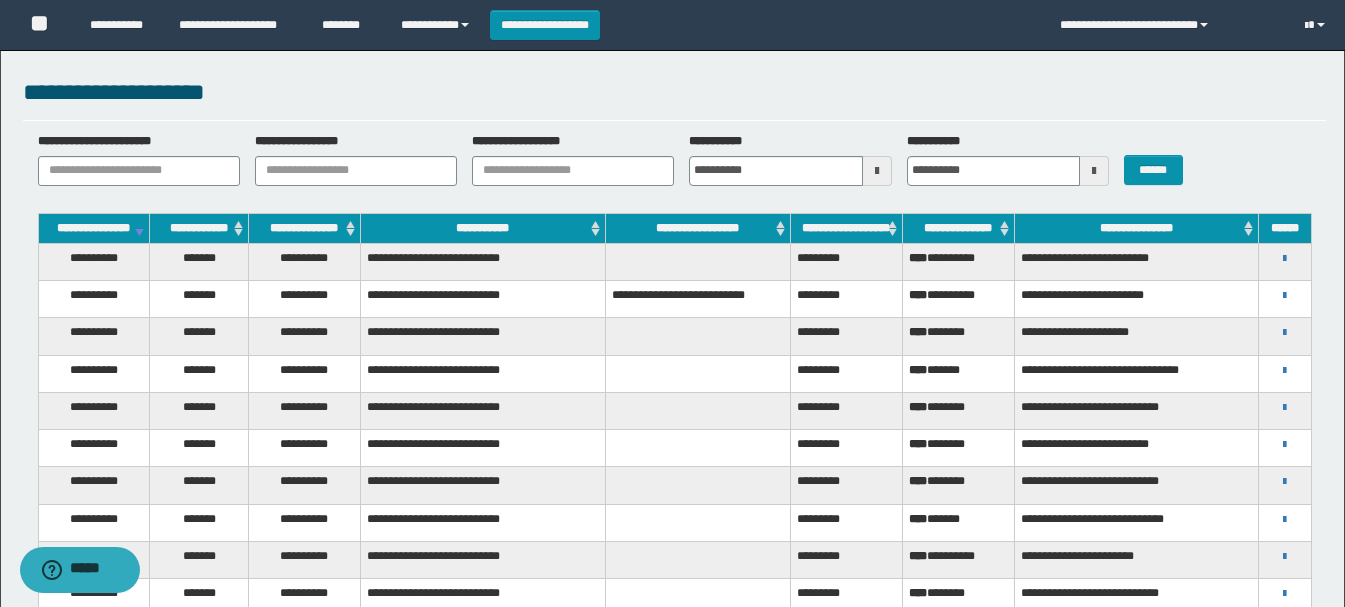 drag, startPoint x: 627, startPoint y: 274, endPoint x: 850, endPoint y: 167, distance: 247.34187 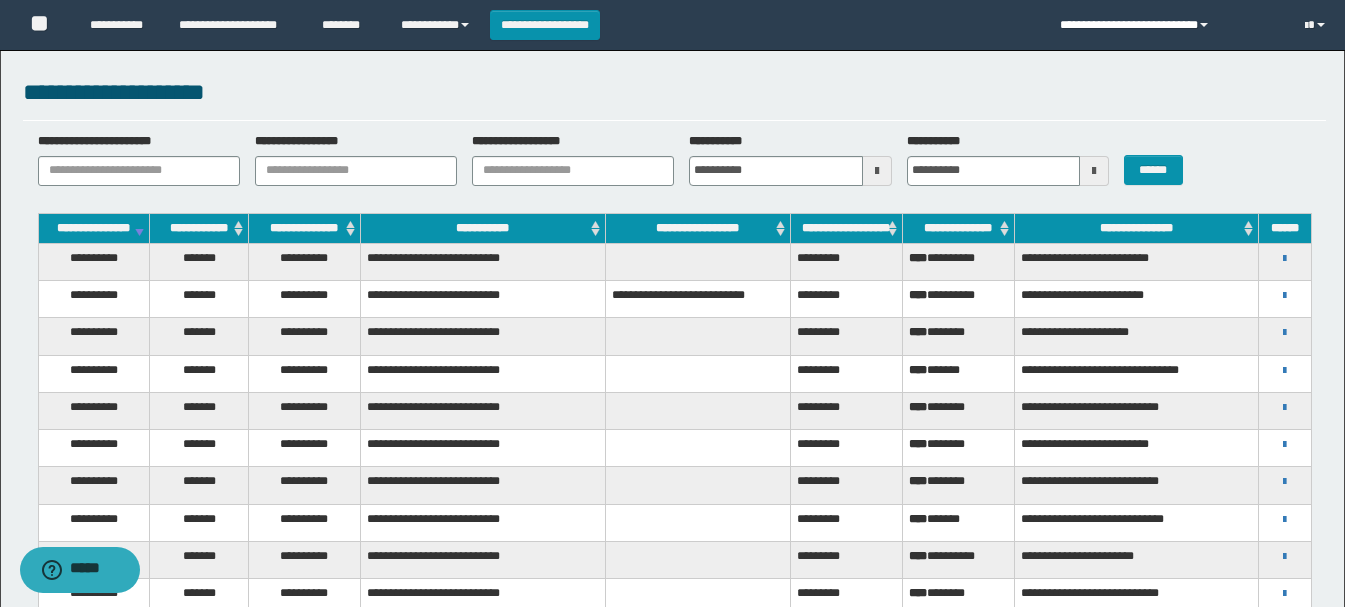 click on "**********" at bounding box center [1167, 25] 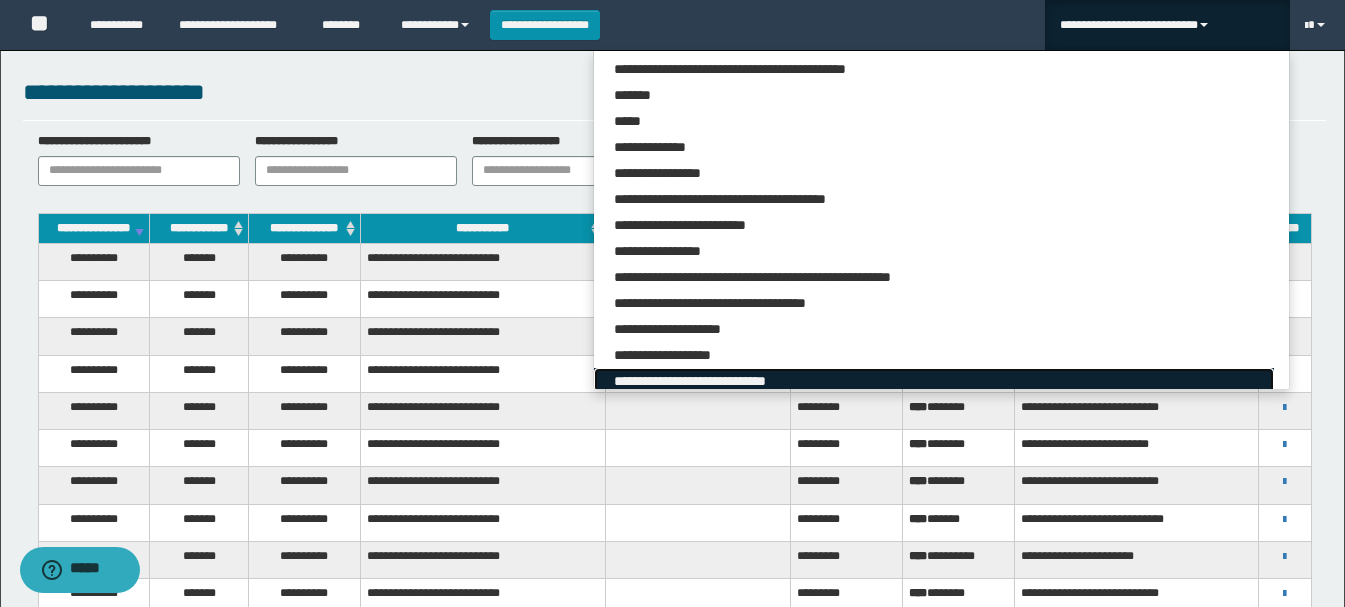 click on "**********" at bounding box center (933, 381) 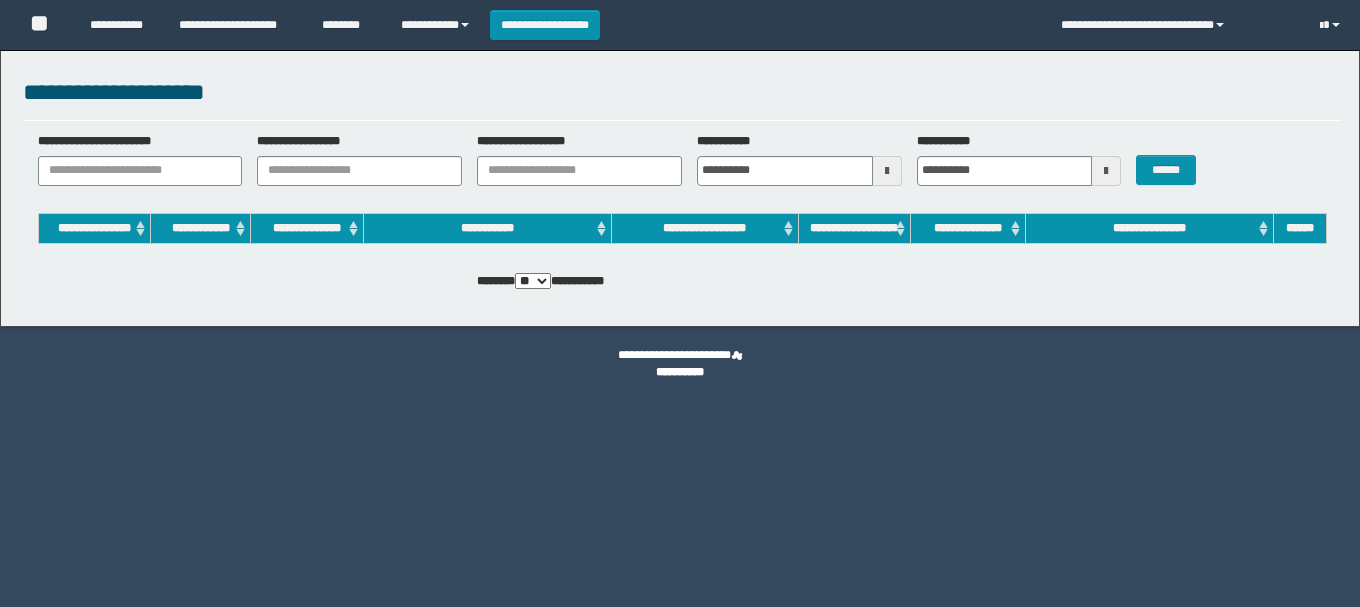 scroll, scrollTop: 0, scrollLeft: 0, axis: both 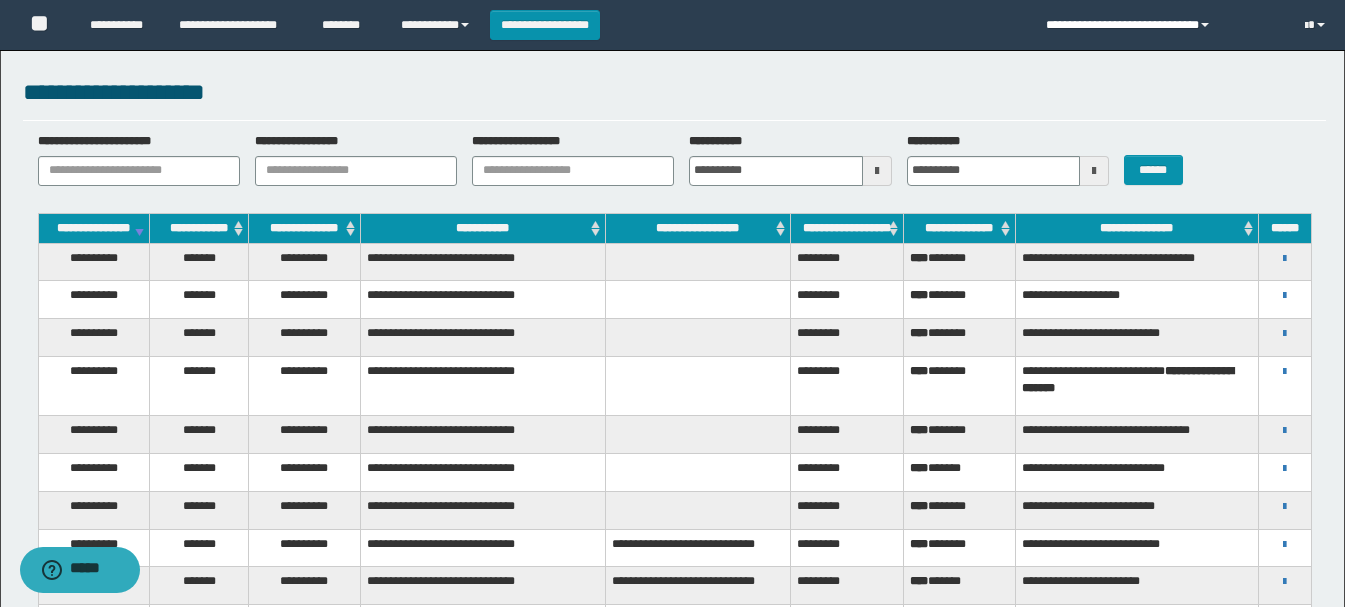 click on "**********" at bounding box center [1160, 25] 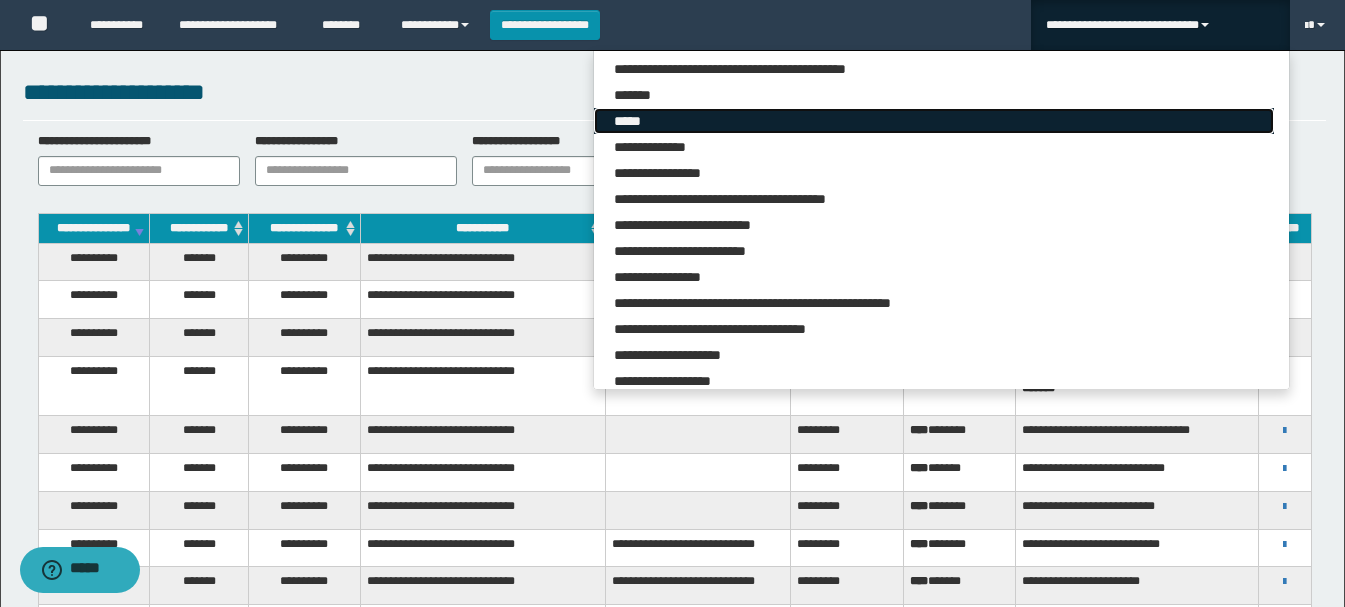 click on "*****" at bounding box center (933, 121) 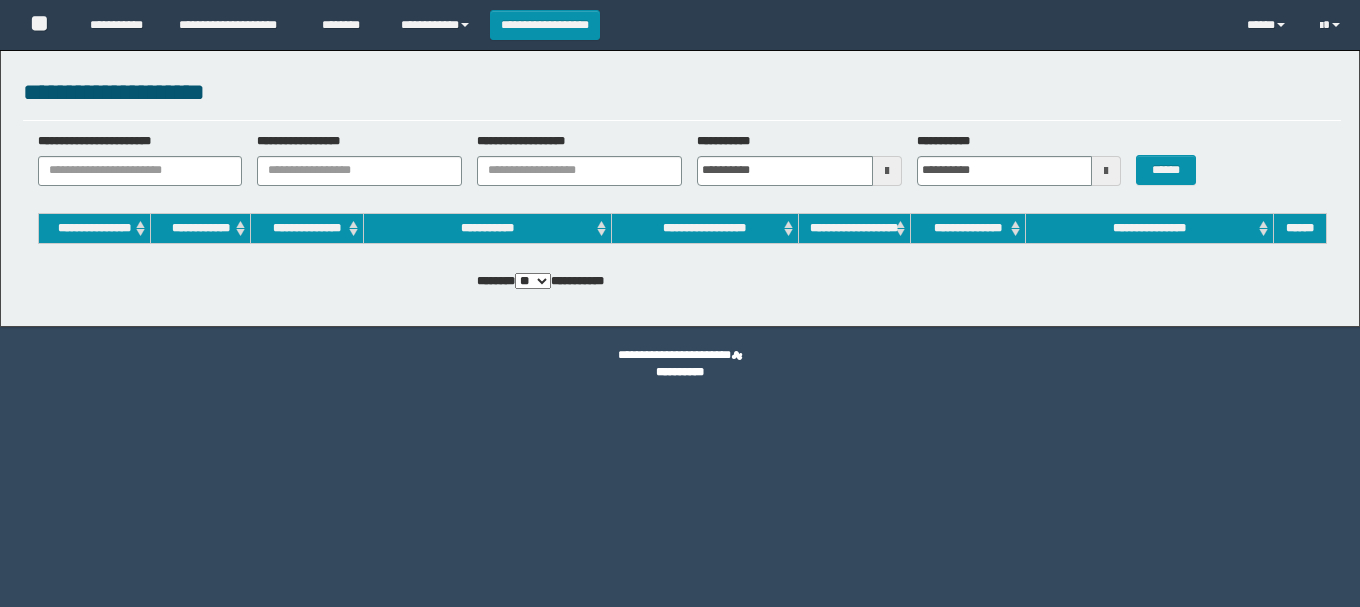 scroll, scrollTop: 0, scrollLeft: 0, axis: both 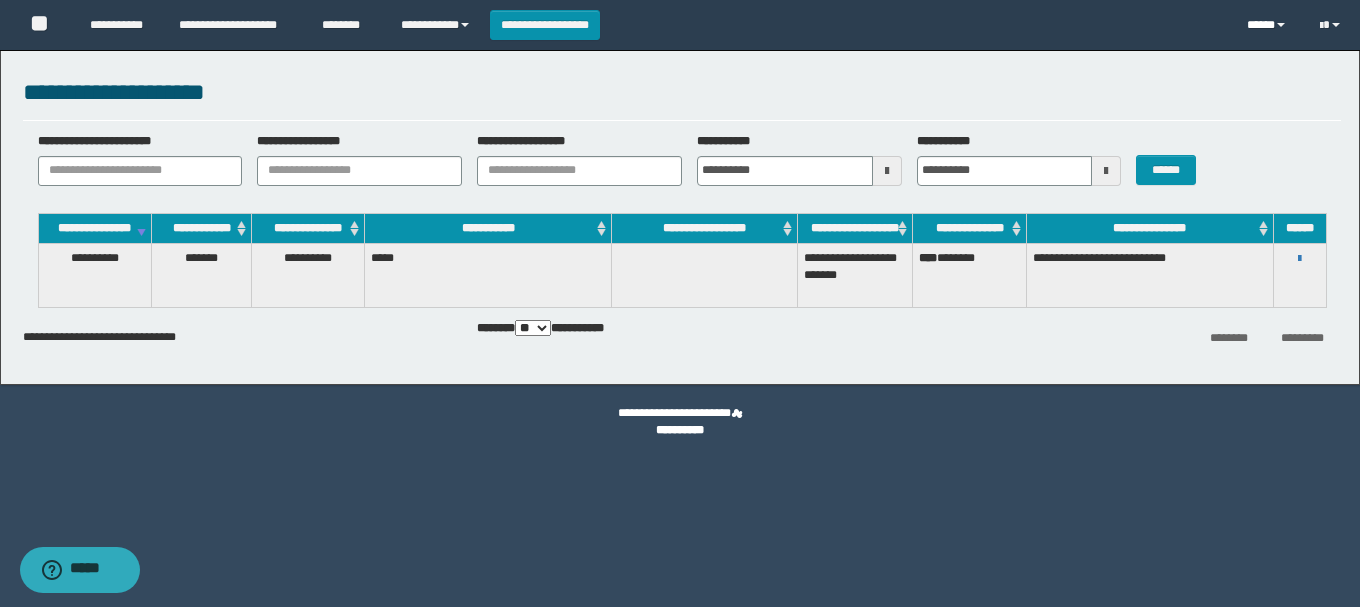 click on "*****" at bounding box center (1268, 25) 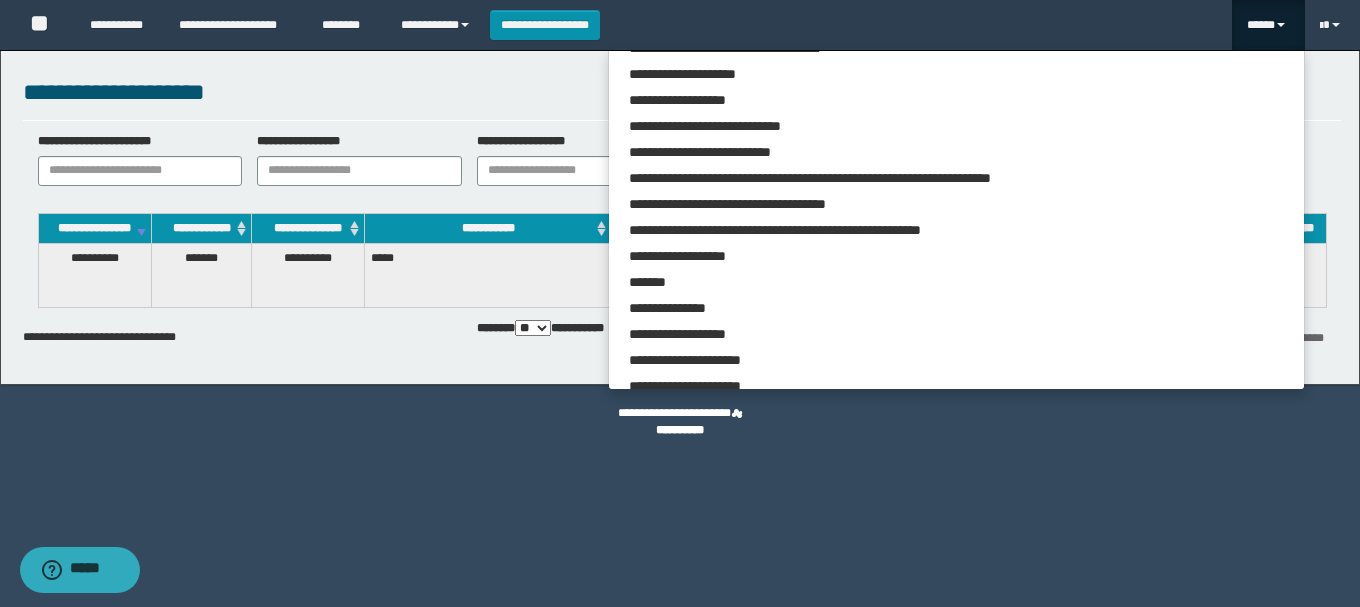scroll, scrollTop: 242, scrollLeft: 0, axis: vertical 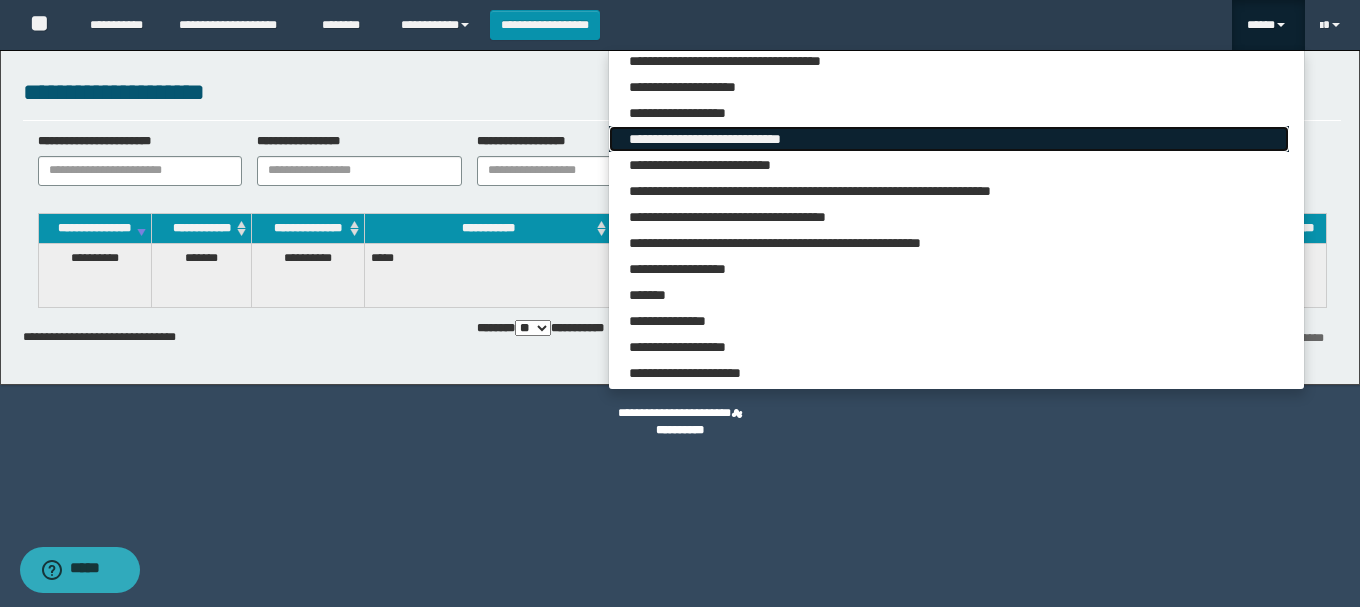 click on "**********" at bounding box center [948, 139] 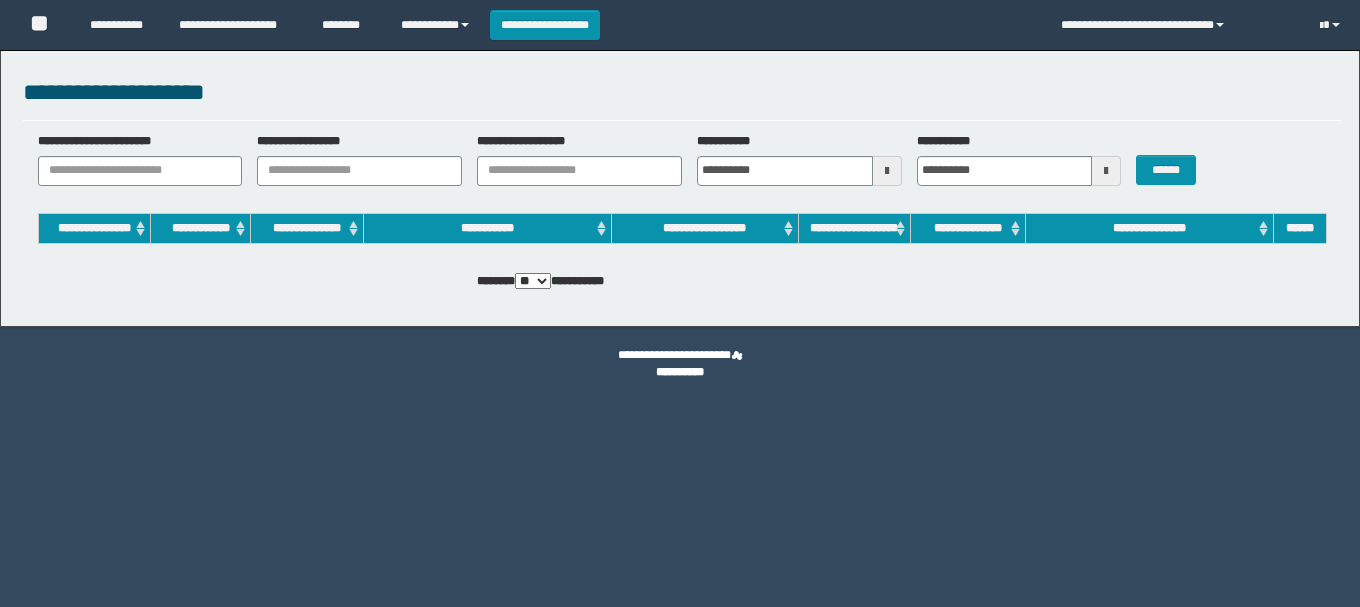 scroll, scrollTop: 0, scrollLeft: 0, axis: both 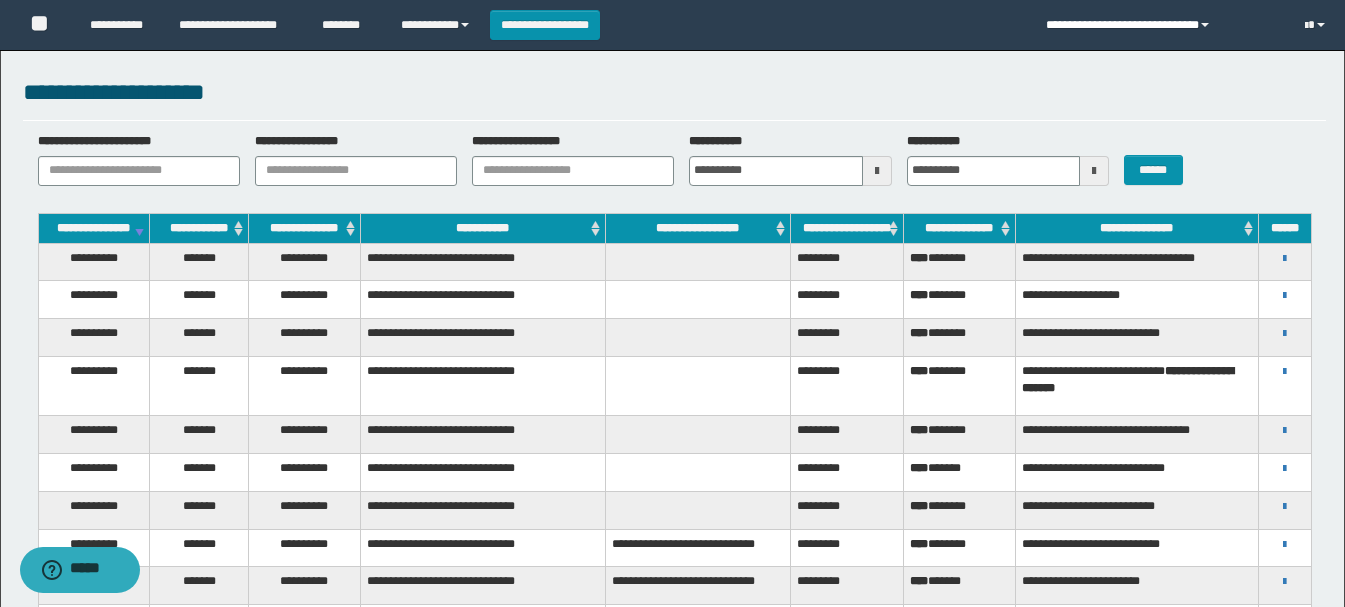 click on "**********" at bounding box center [1160, 25] 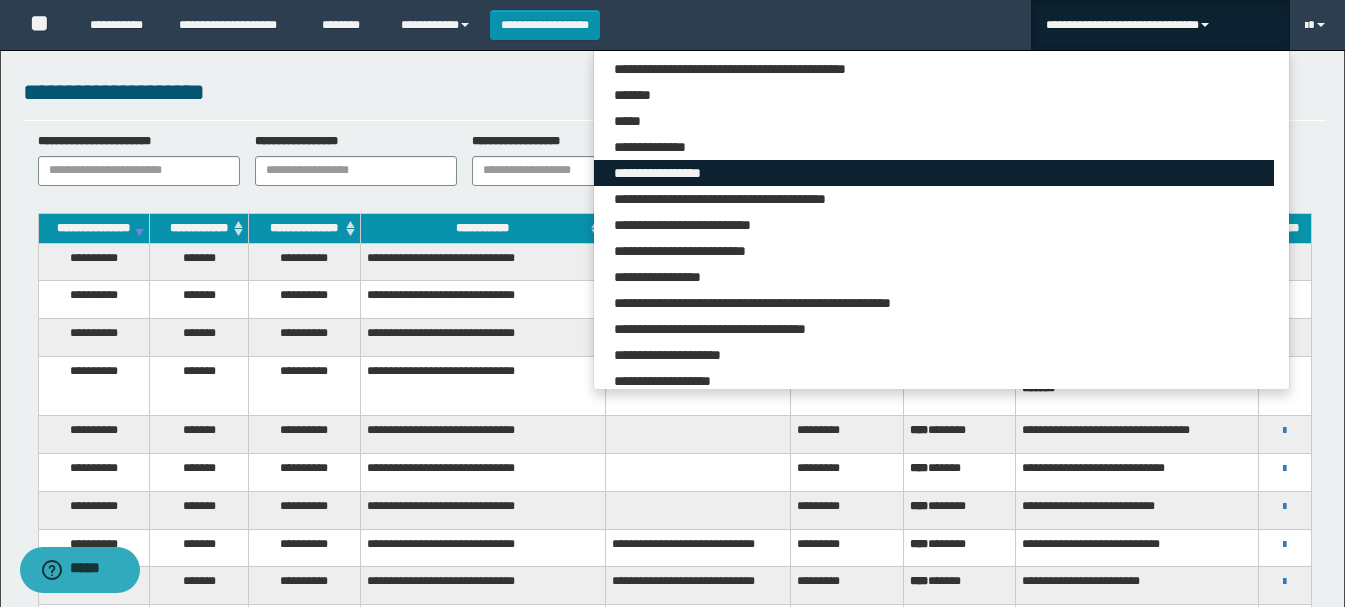 scroll, scrollTop: 200, scrollLeft: 0, axis: vertical 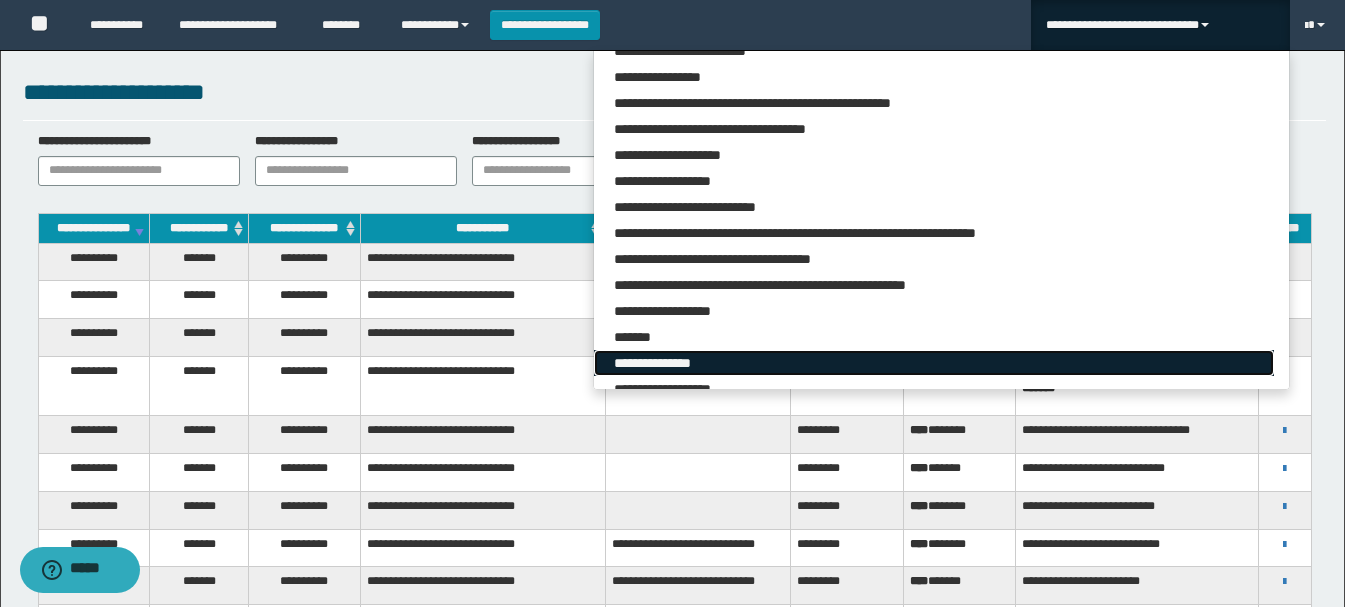 click on "**********" at bounding box center (933, 363) 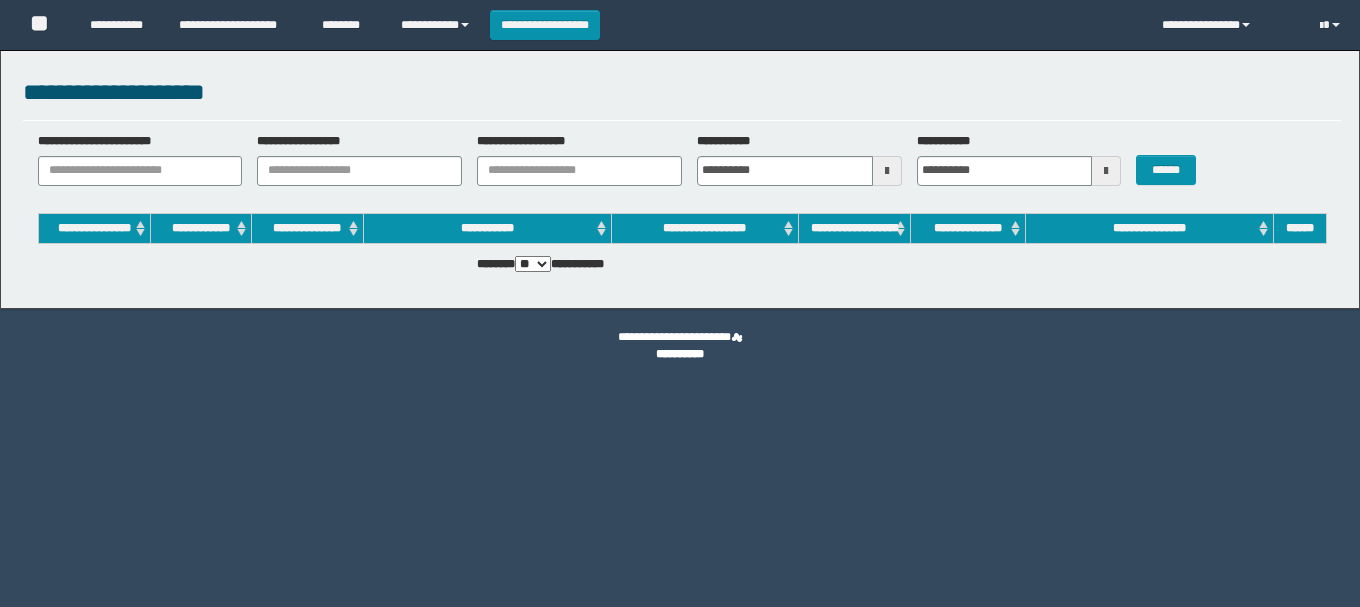 scroll, scrollTop: 0, scrollLeft: 0, axis: both 